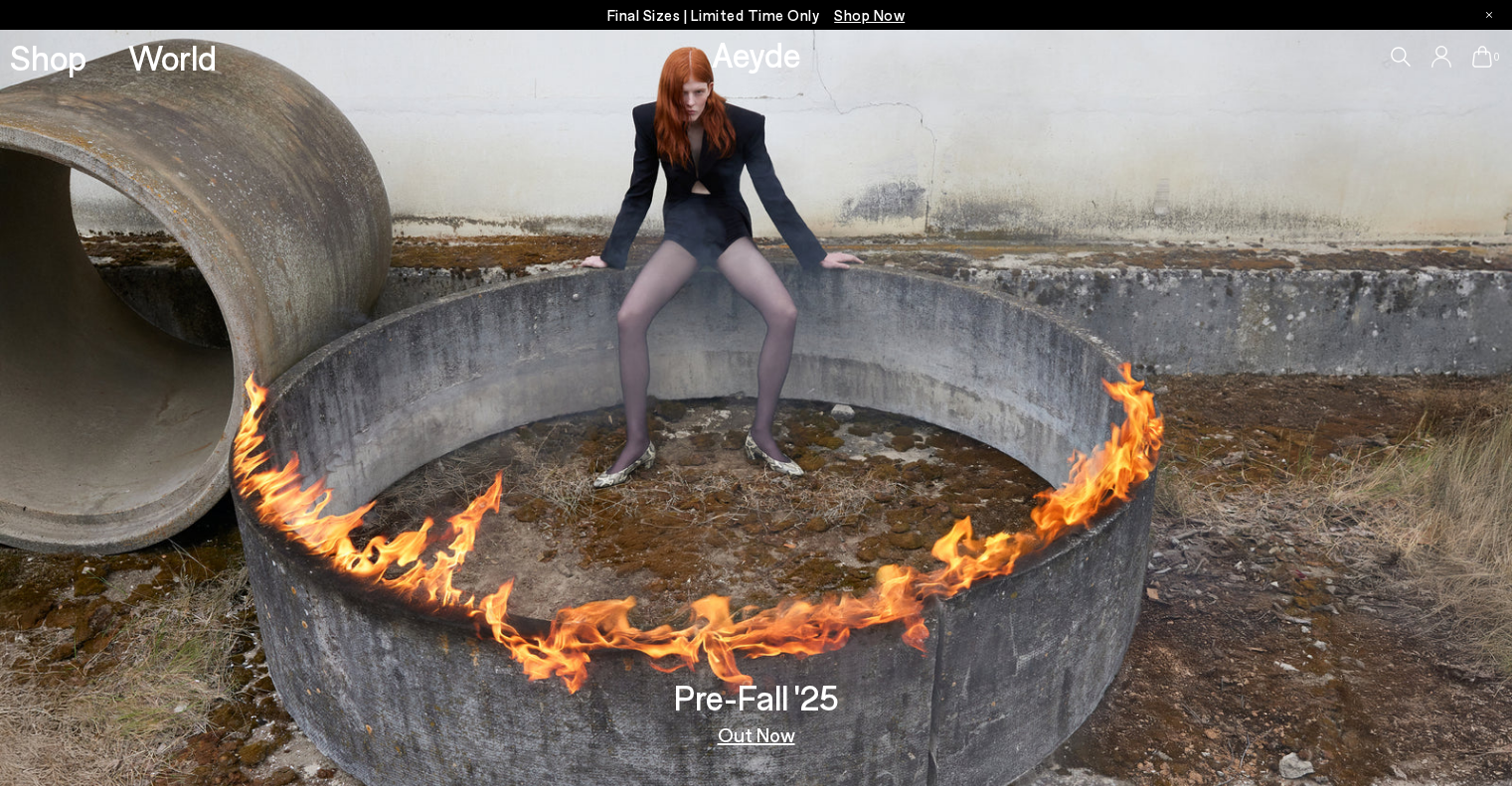 scroll, scrollTop: 0, scrollLeft: 0, axis: both 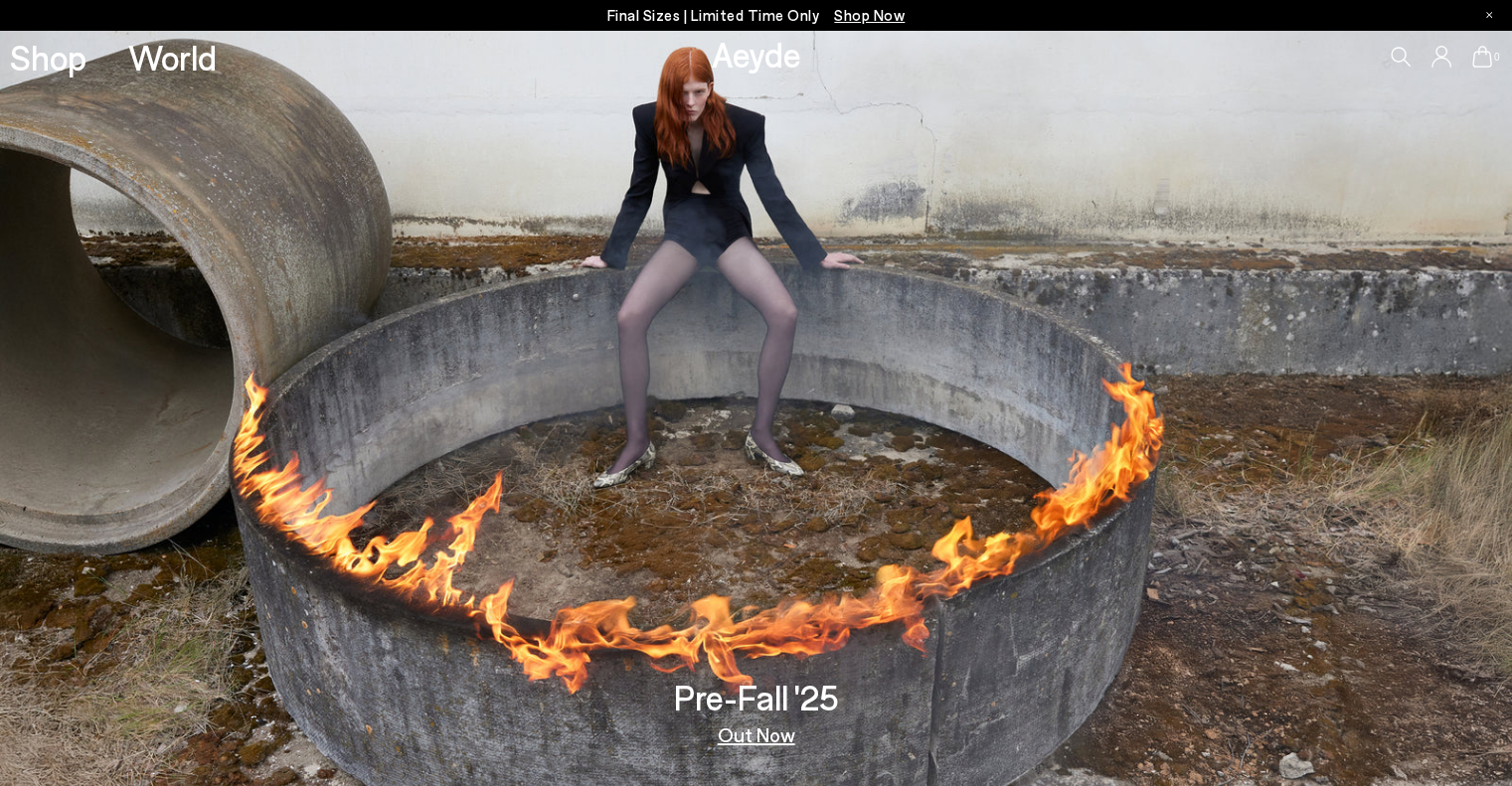 click on "Aeyde" at bounding box center (756, 54) 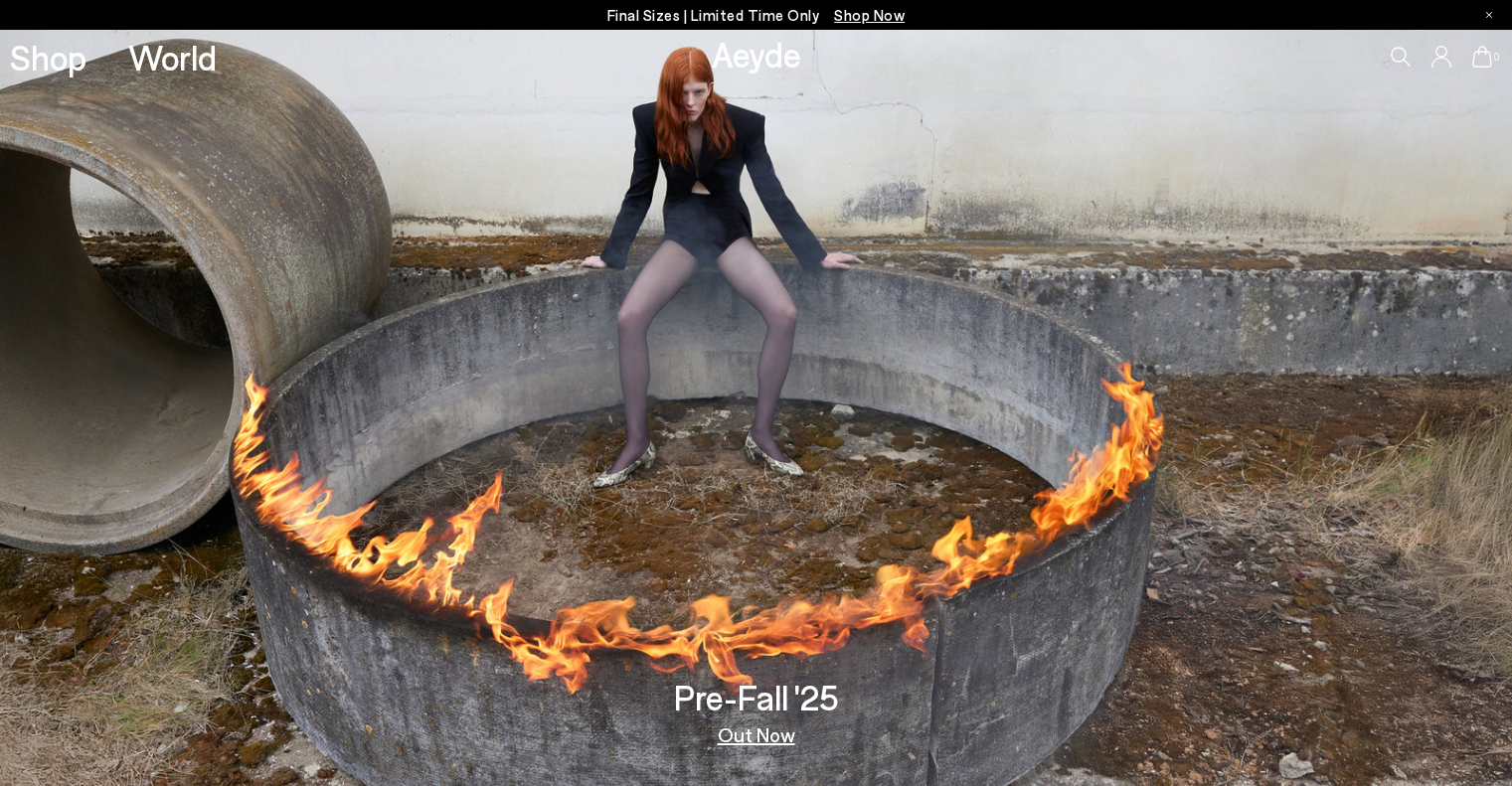 scroll, scrollTop: 0, scrollLeft: 0, axis: both 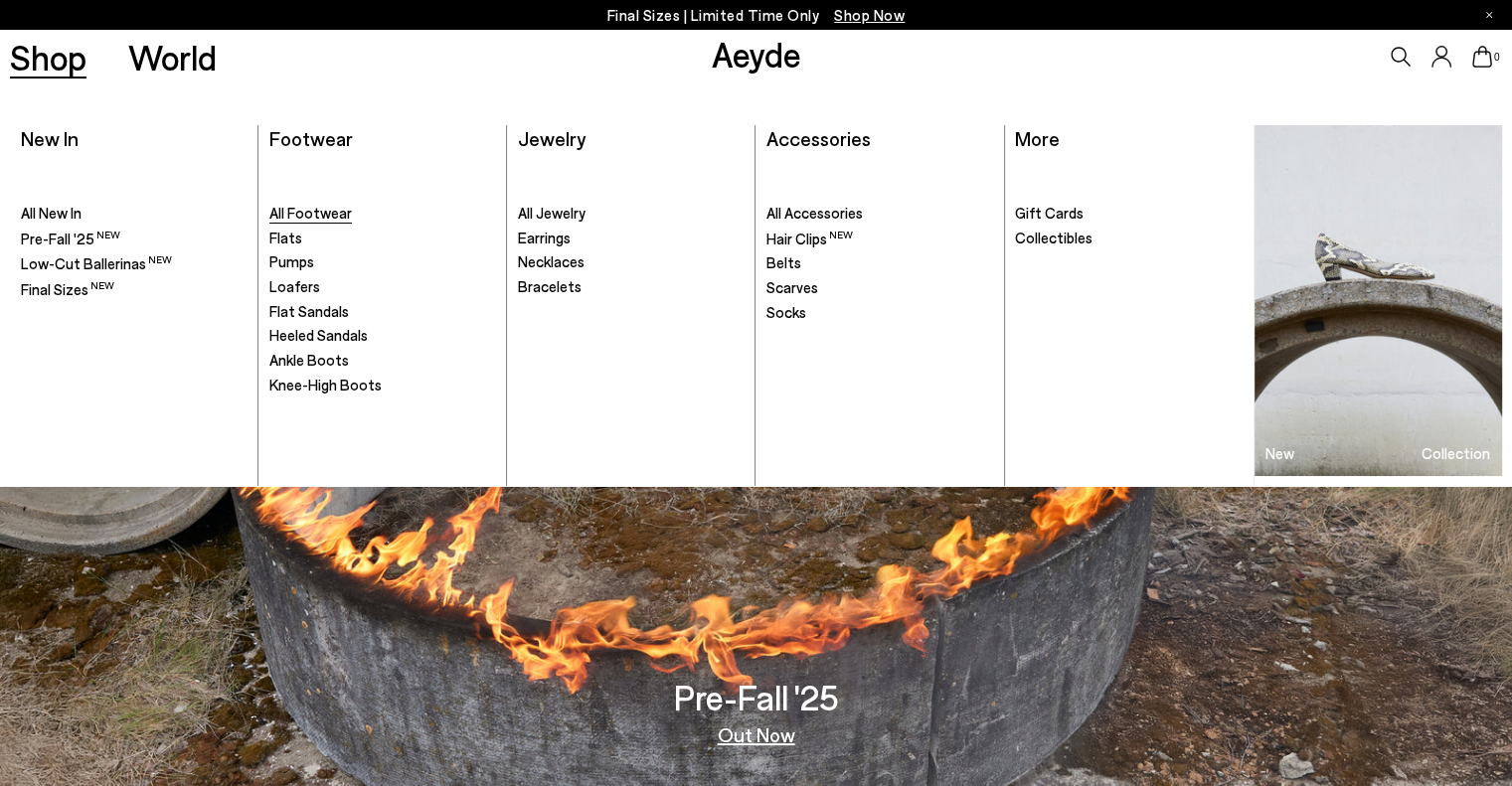 click on "All Footwear" at bounding box center [310, 213] 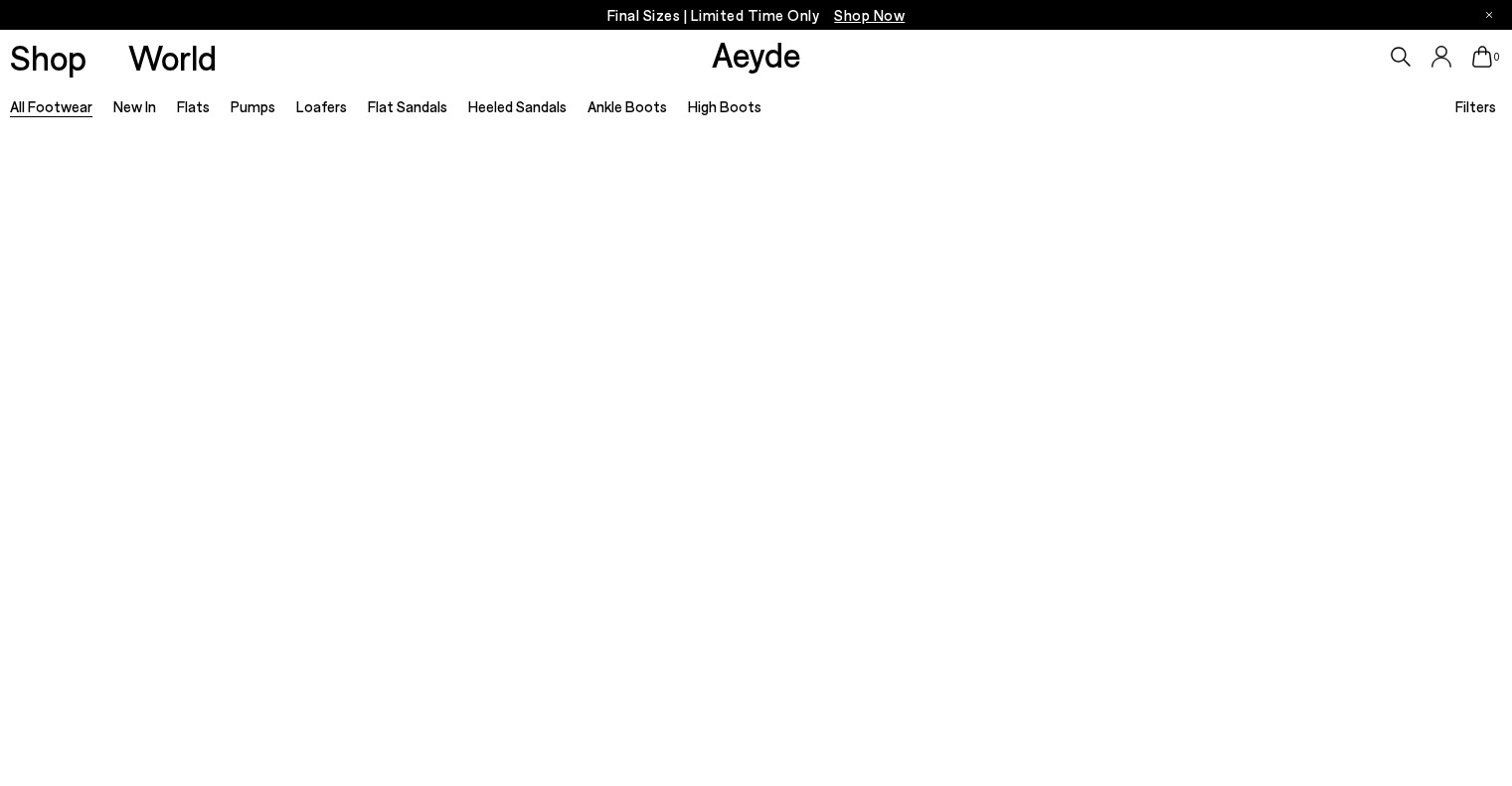 scroll, scrollTop: 0, scrollLeft: 0, axis: both 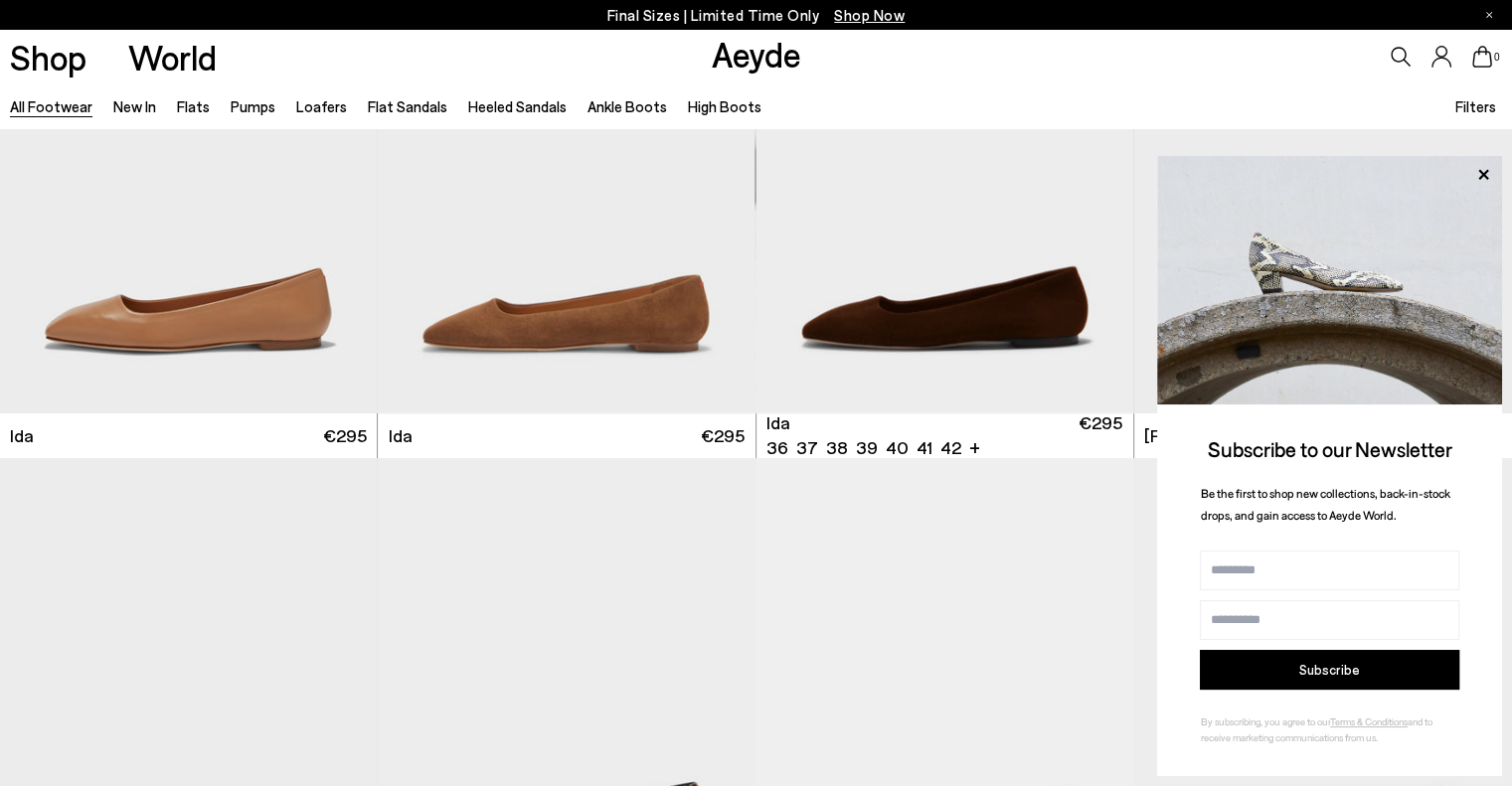 click on "0" at bounding box center [1260, 57] 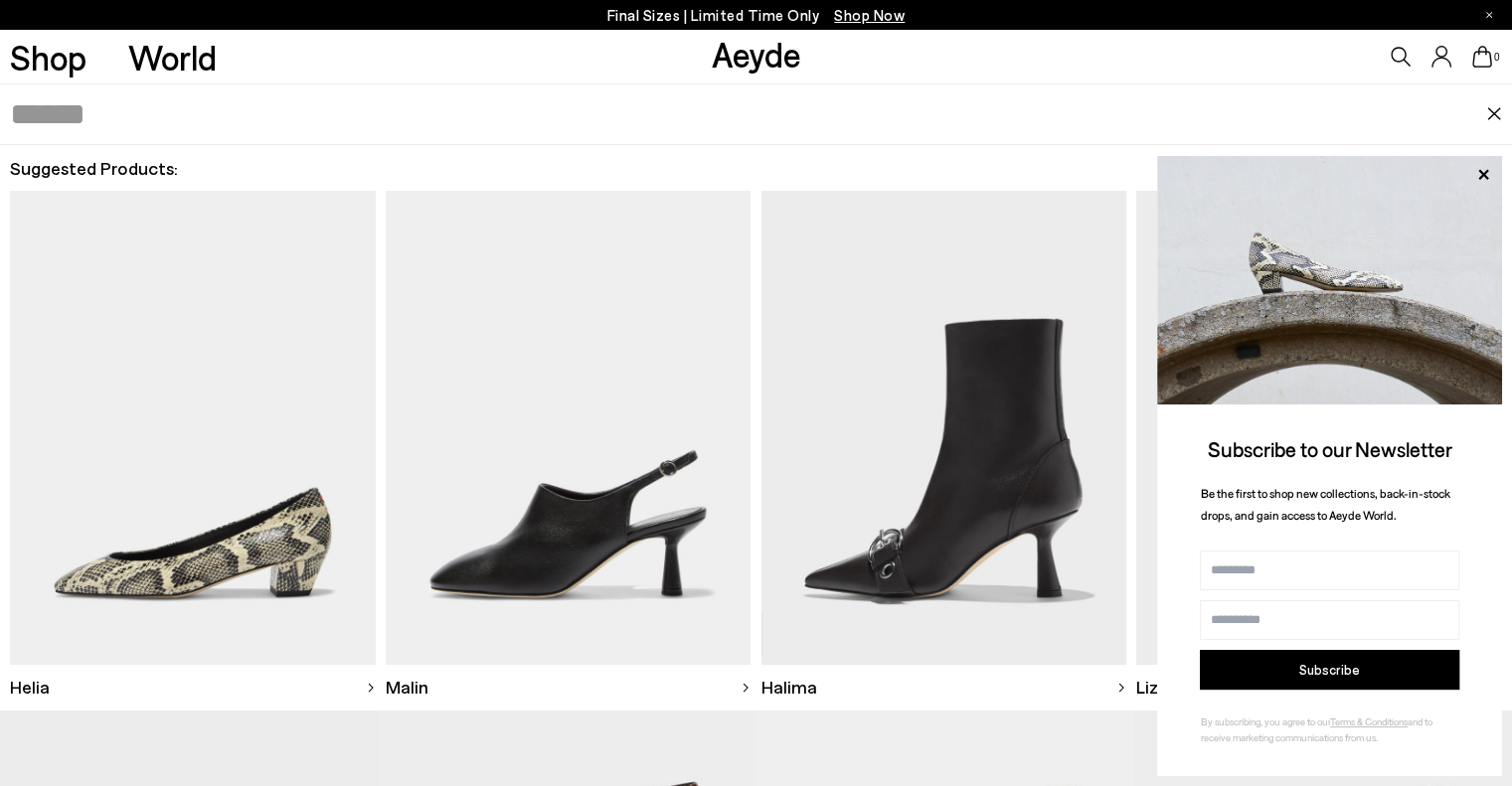 click at bounding box center [748, 114] 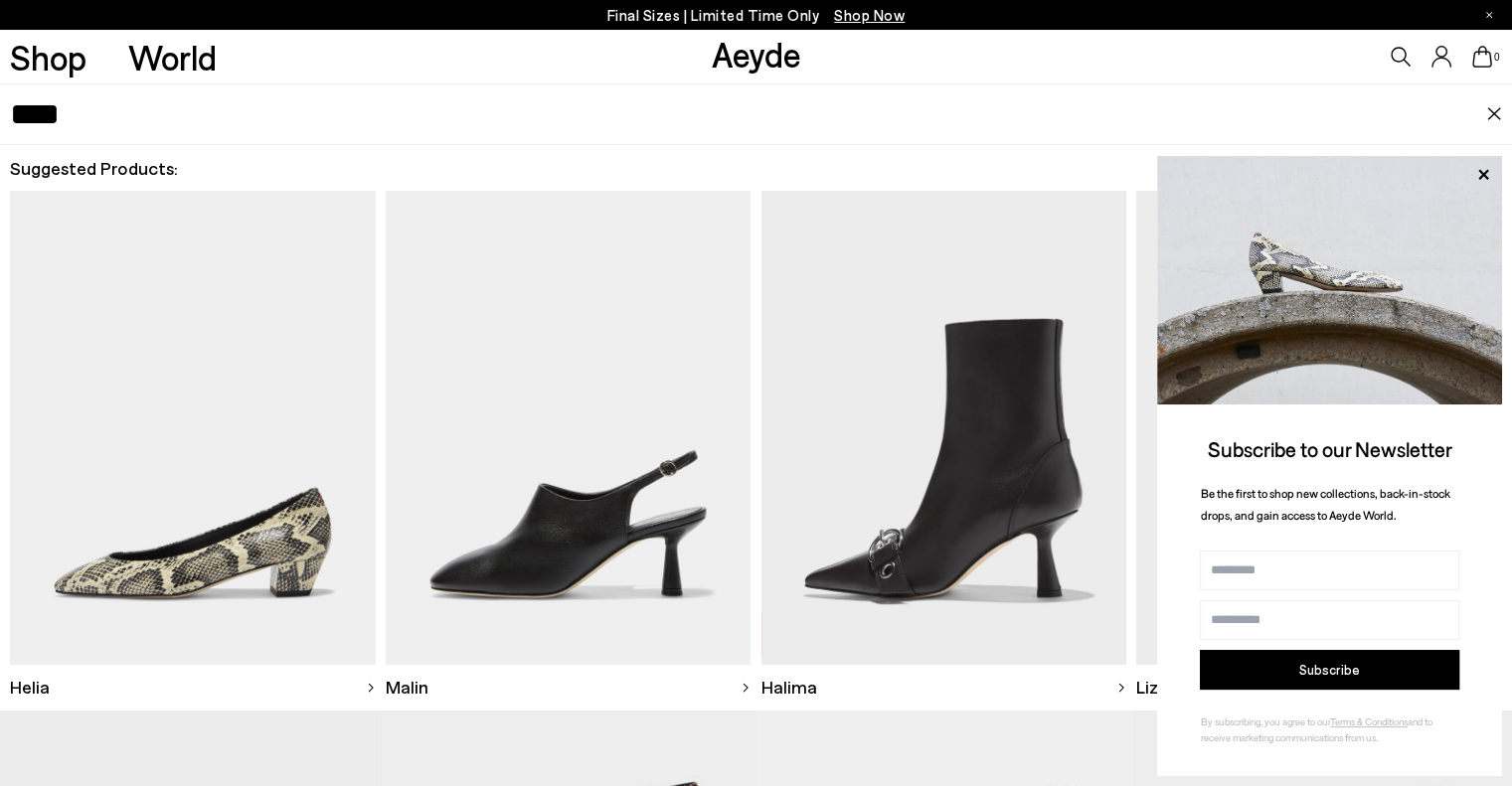 type on "*****" 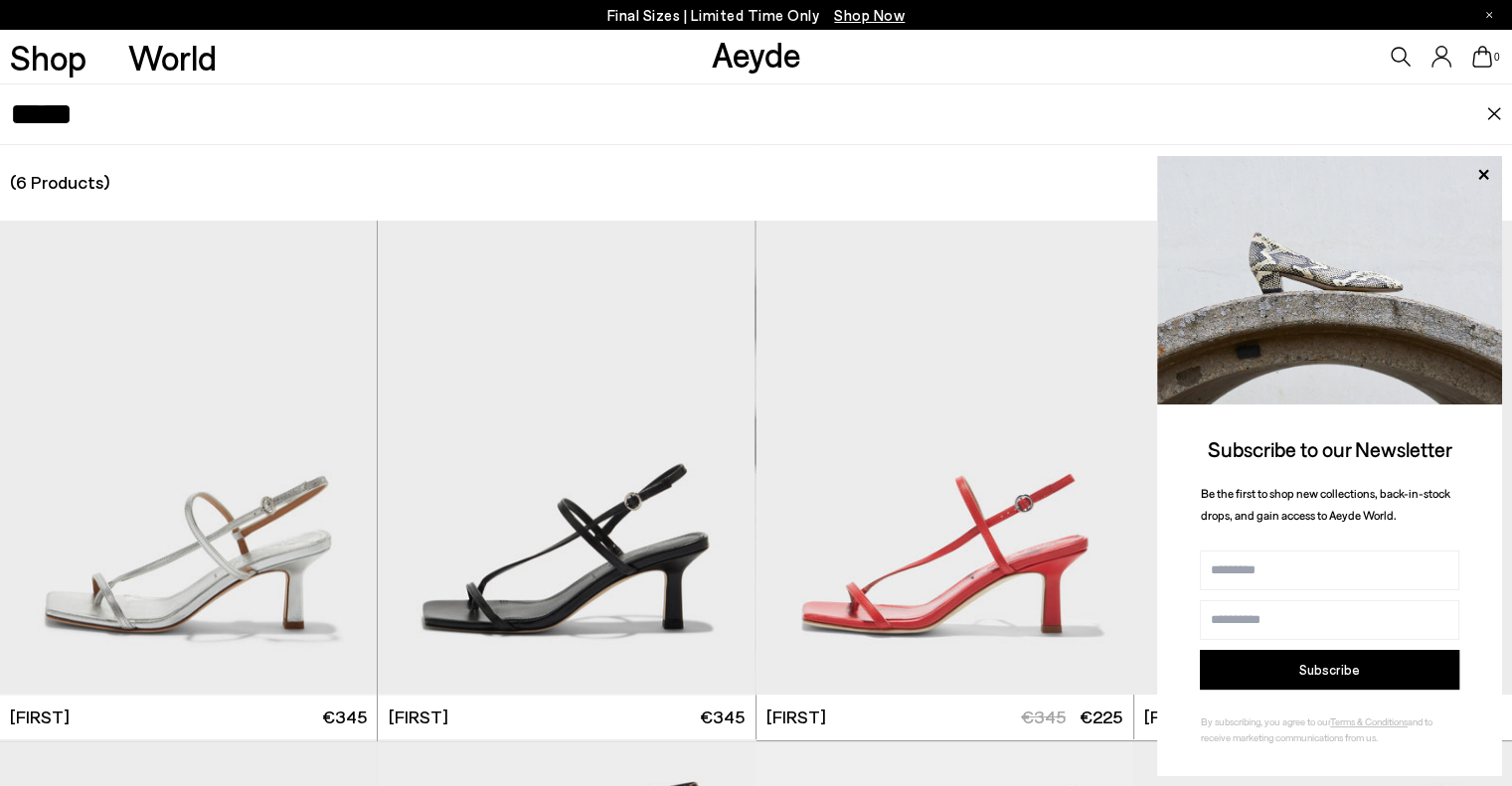 scroll, scrollTop: 565, scrollLeft: 0, axis: vertical 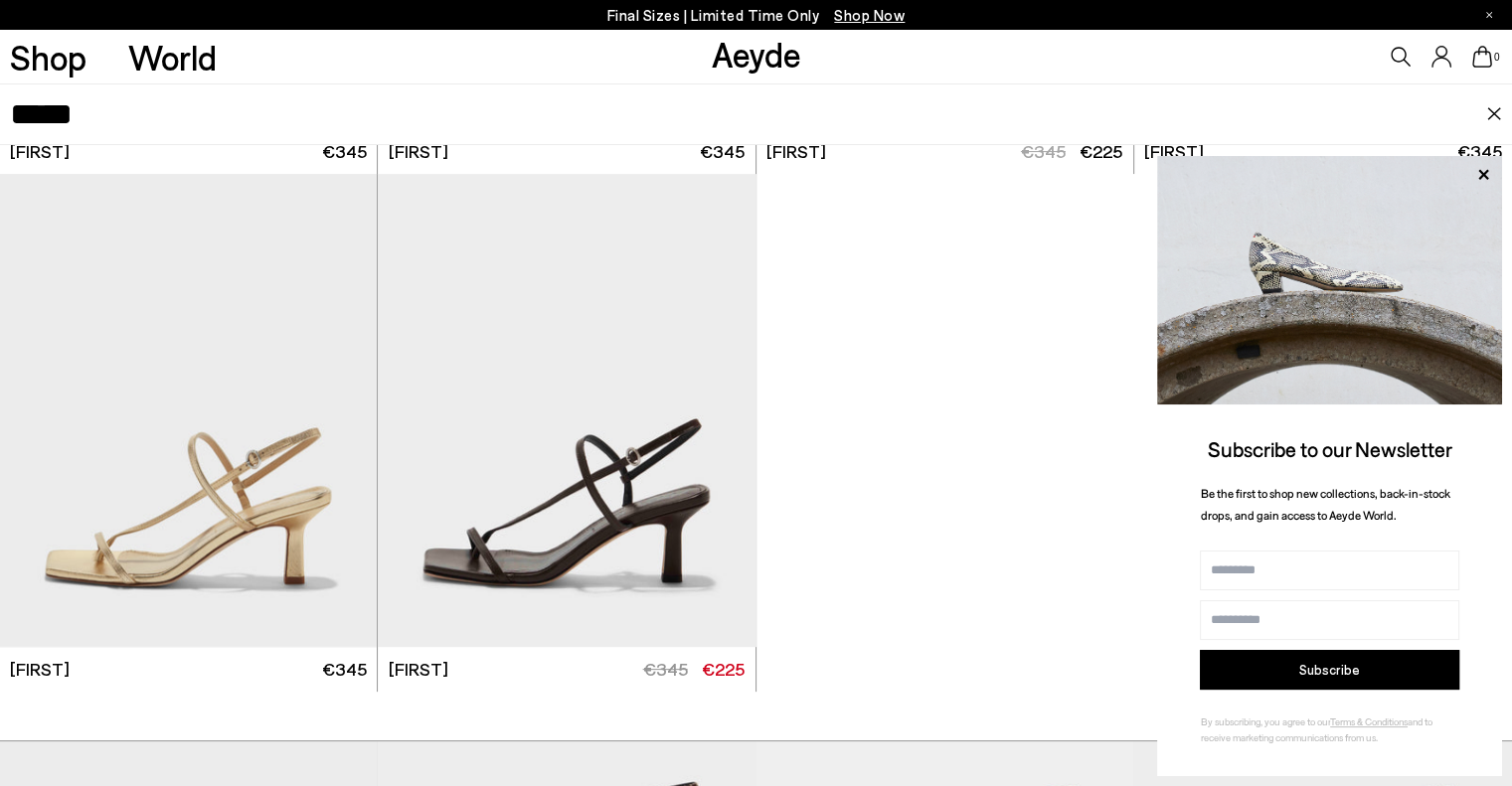 click 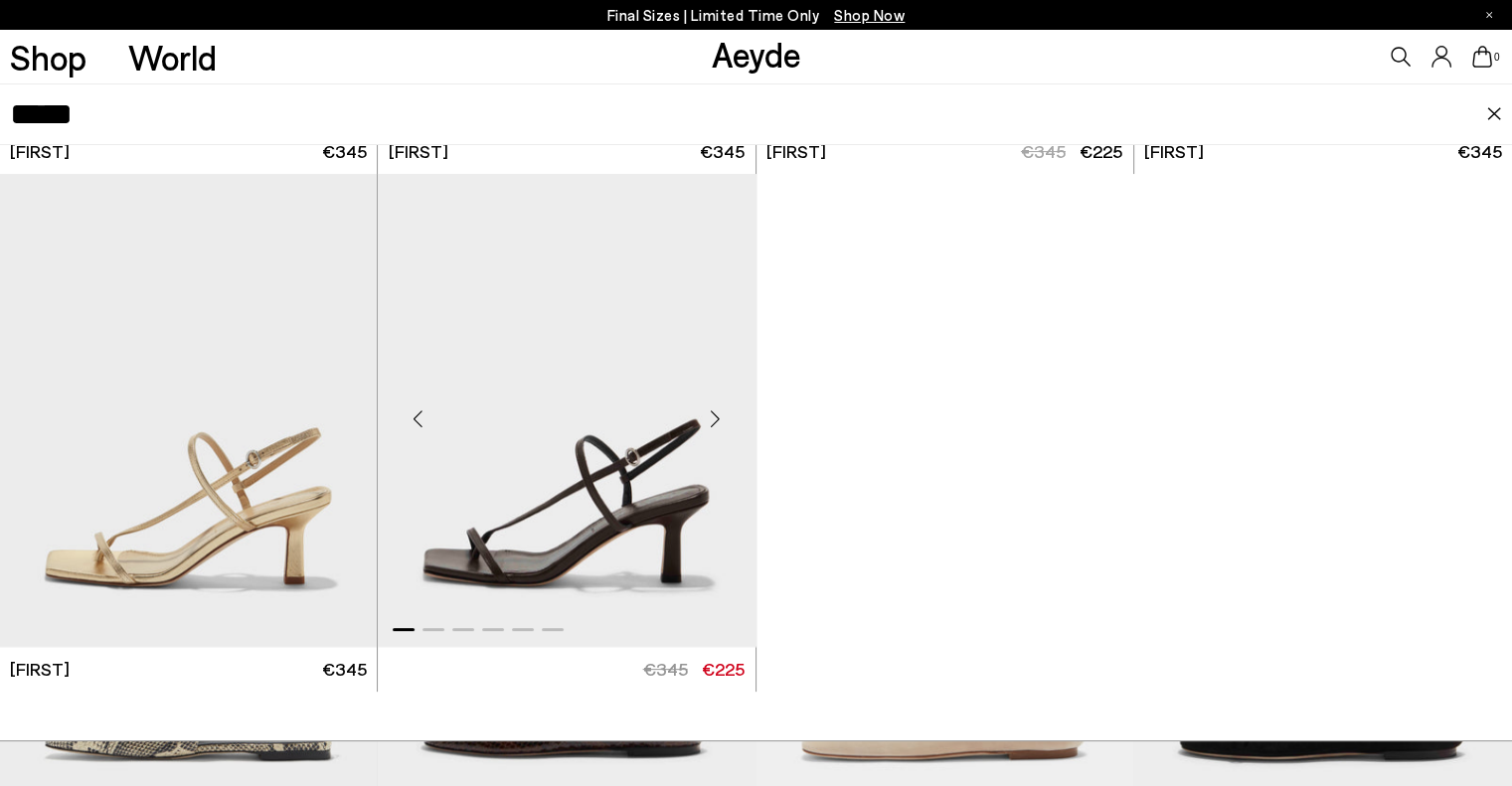 click at bounding box center (566, 410) 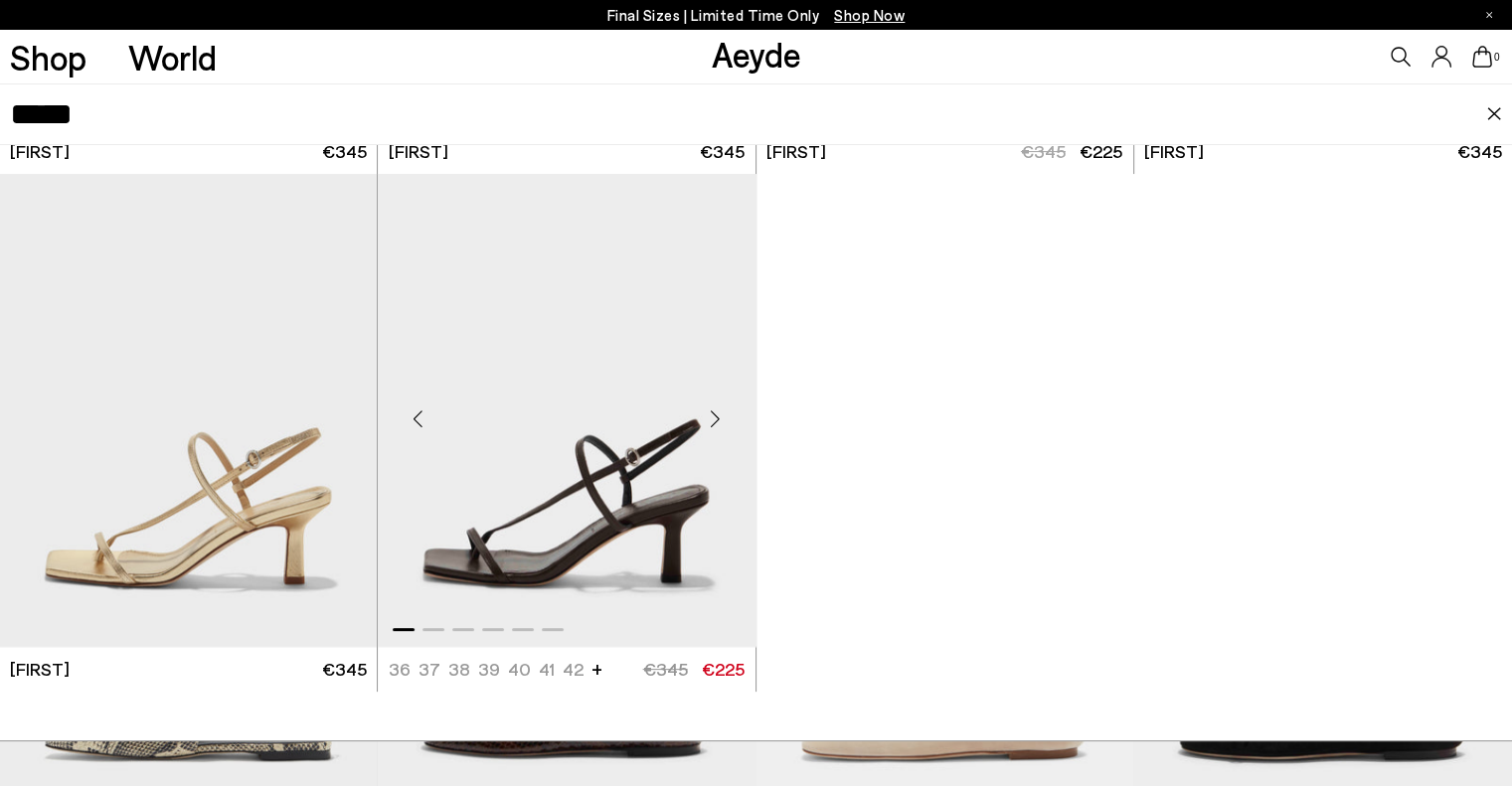 scroll, scrollTop: 14806, scrollLeft: 0, axis: vertical 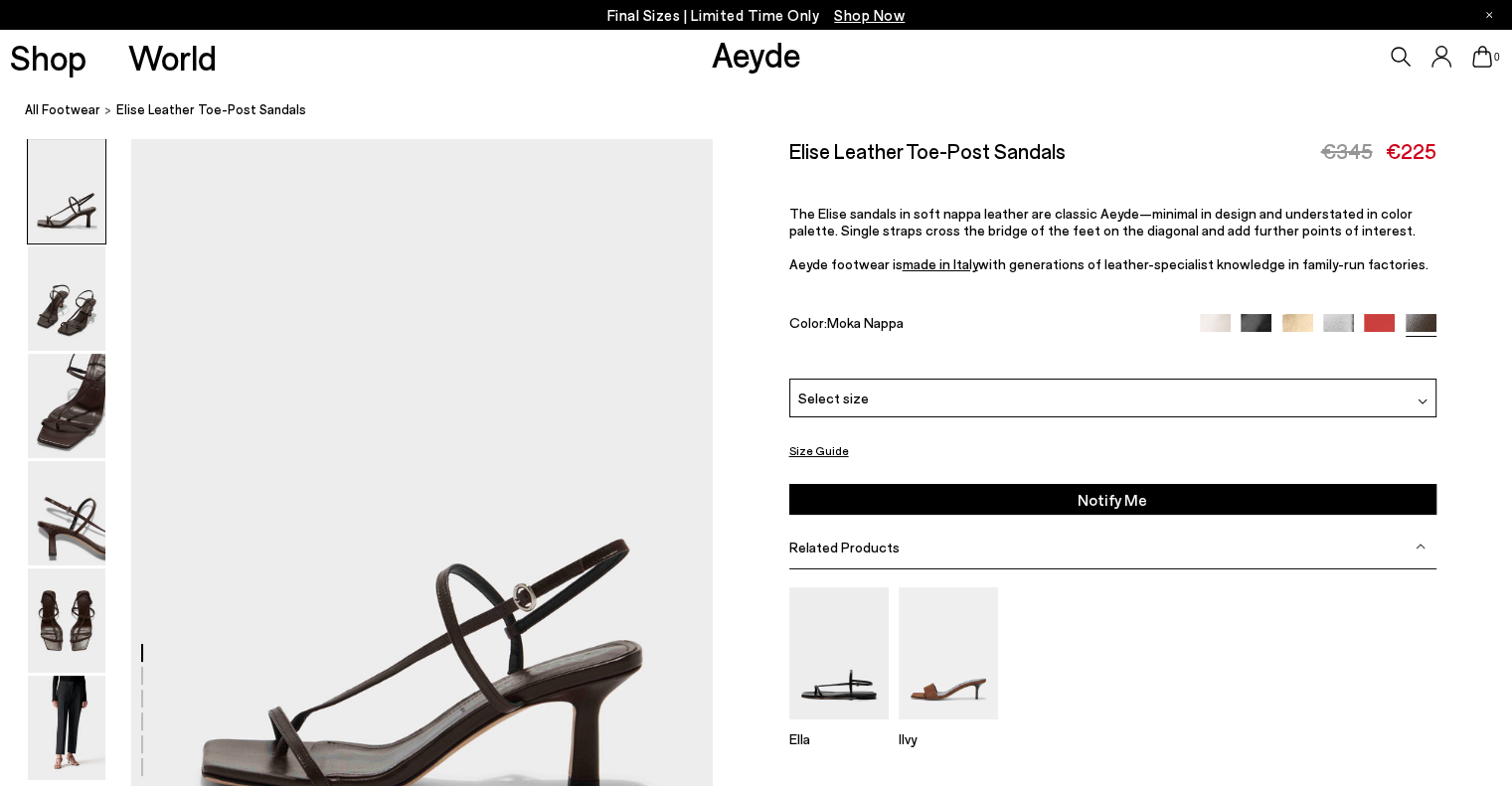 click at bounding box center [1215, 329] 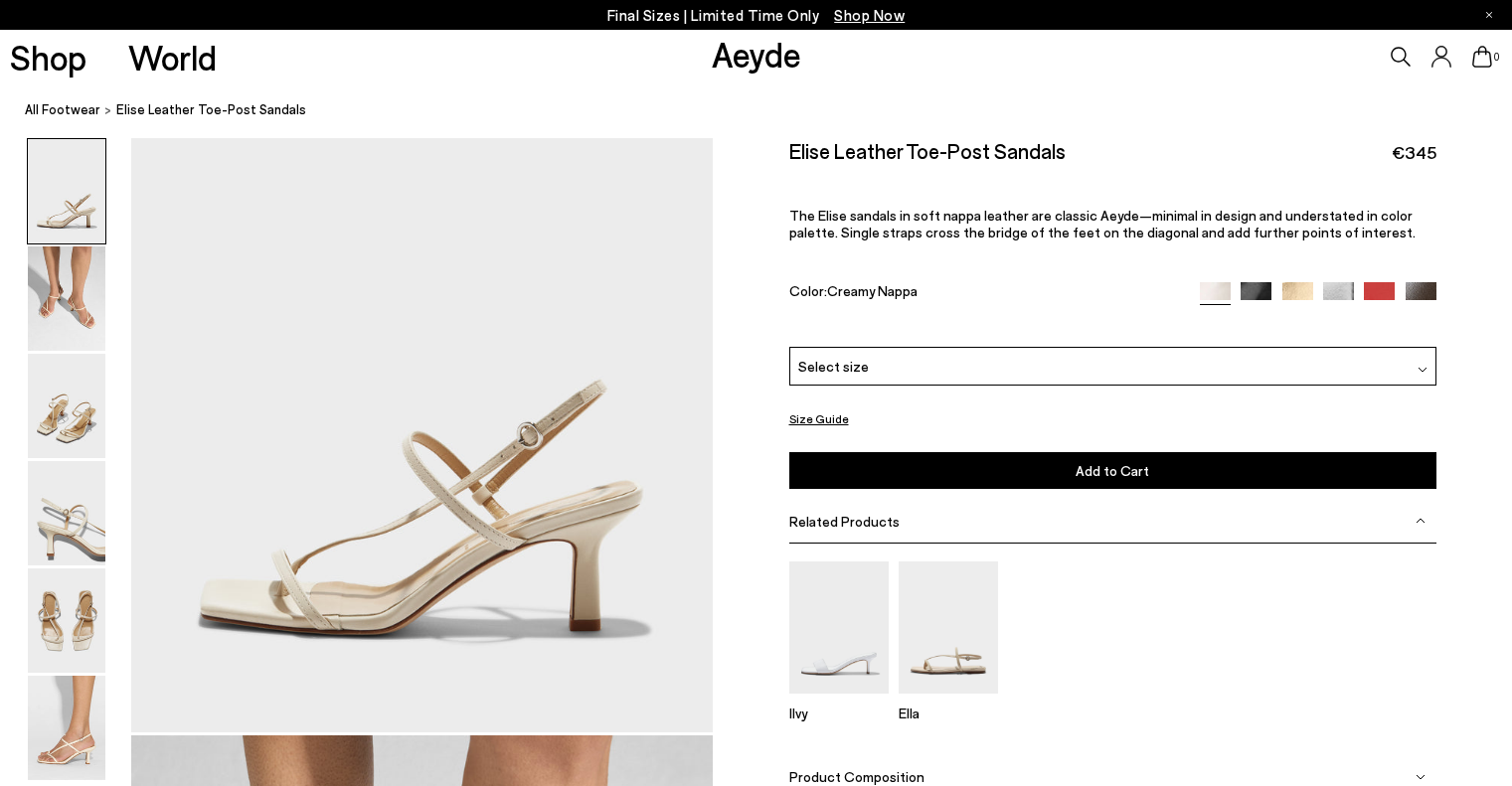 scroll, scrollTop: 0, scrollLeft: 0, axis: both 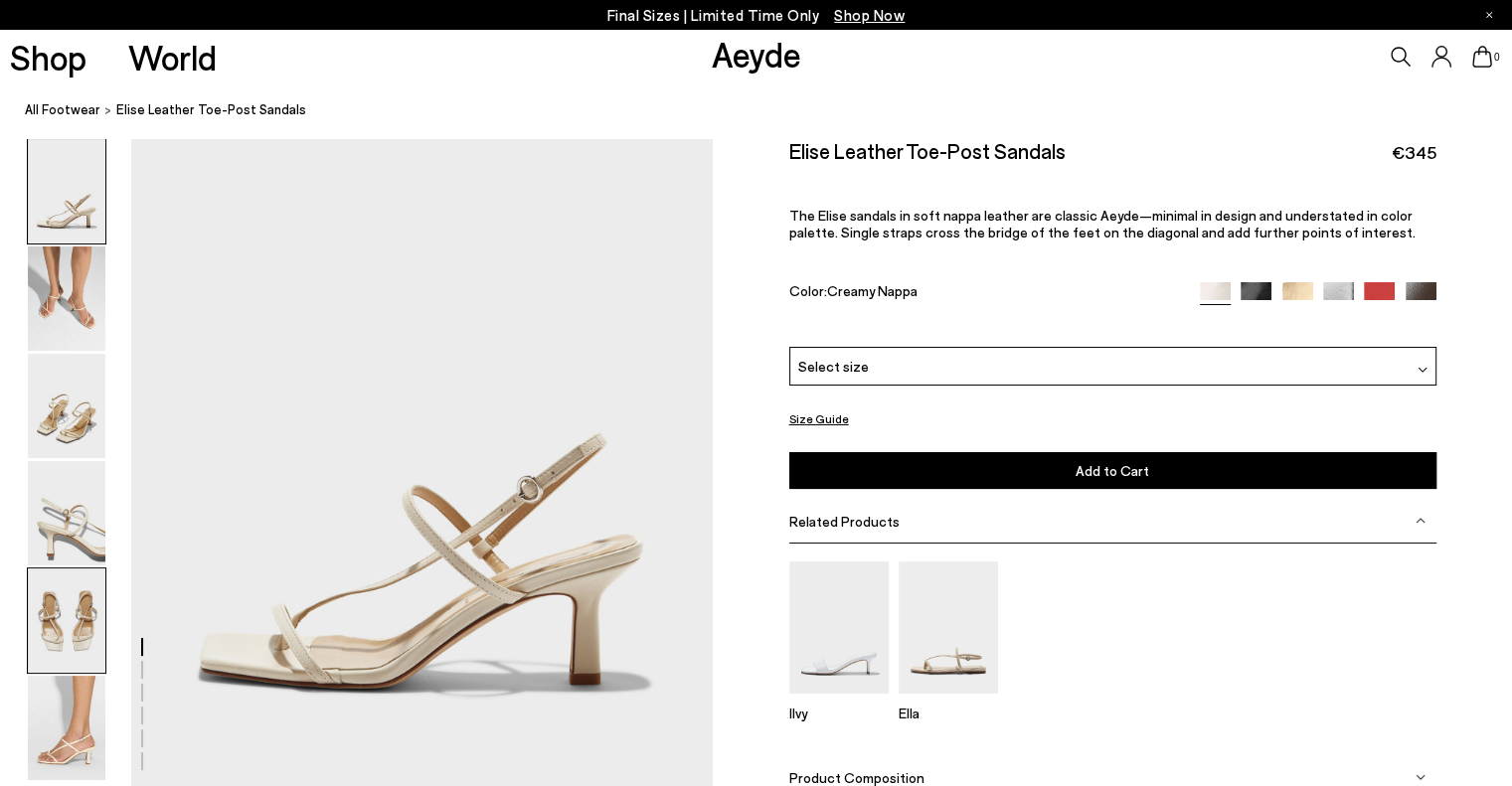 click at bounding box center (67, 620) 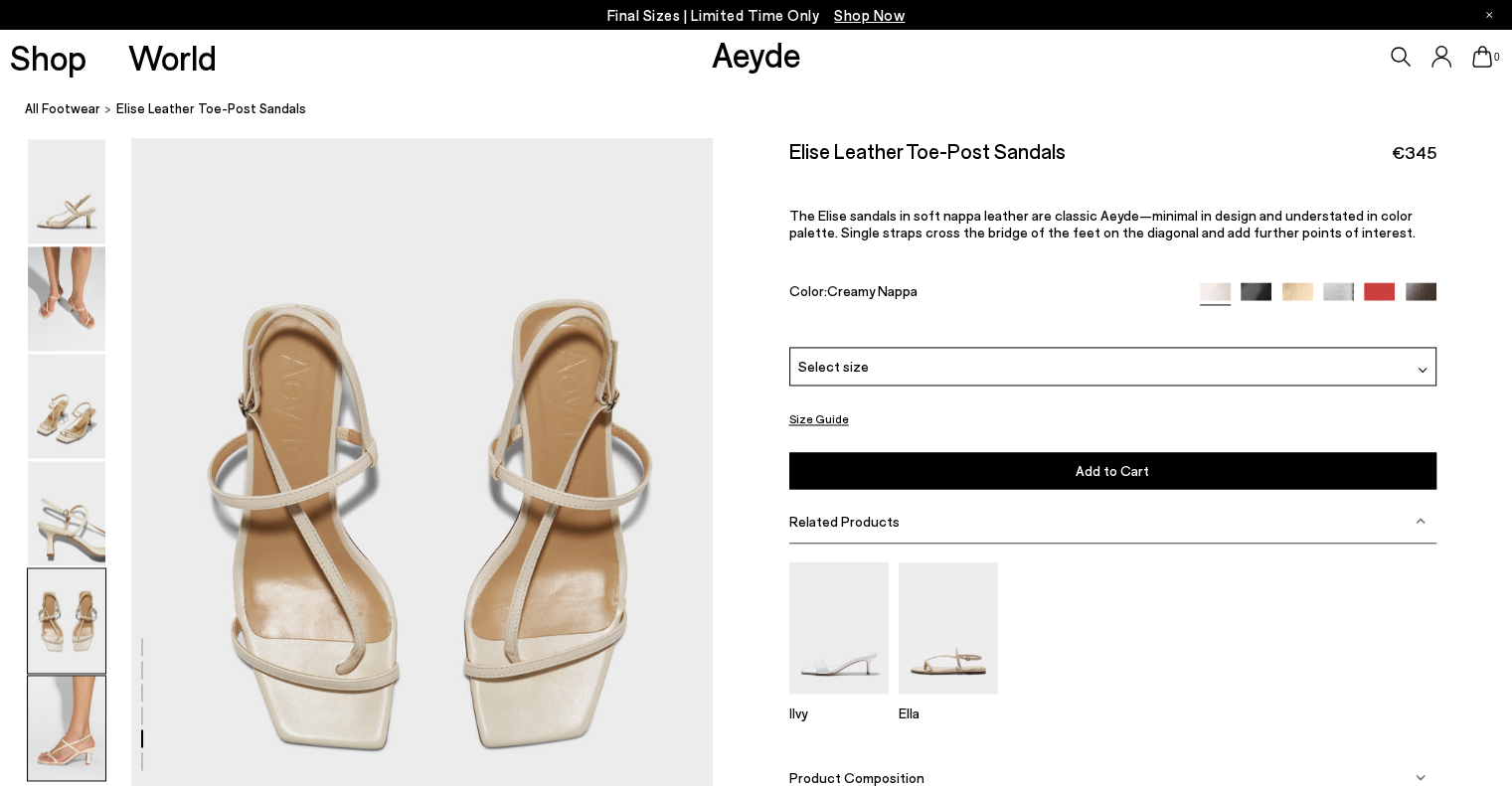 click at bounding box center [67, 727] 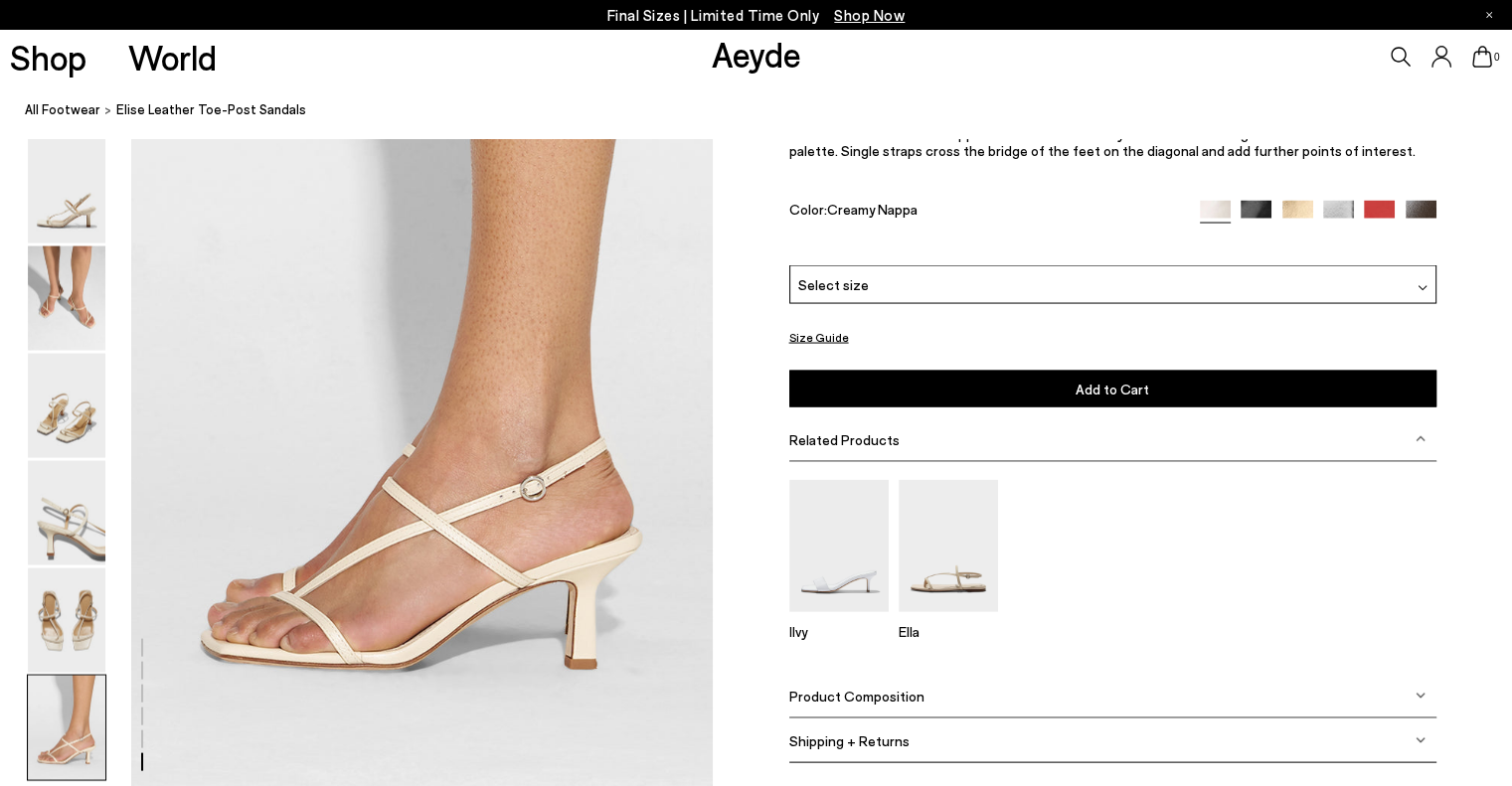 scroll, scrollTop: 3903, scrollLeft: 0, axis: vertical 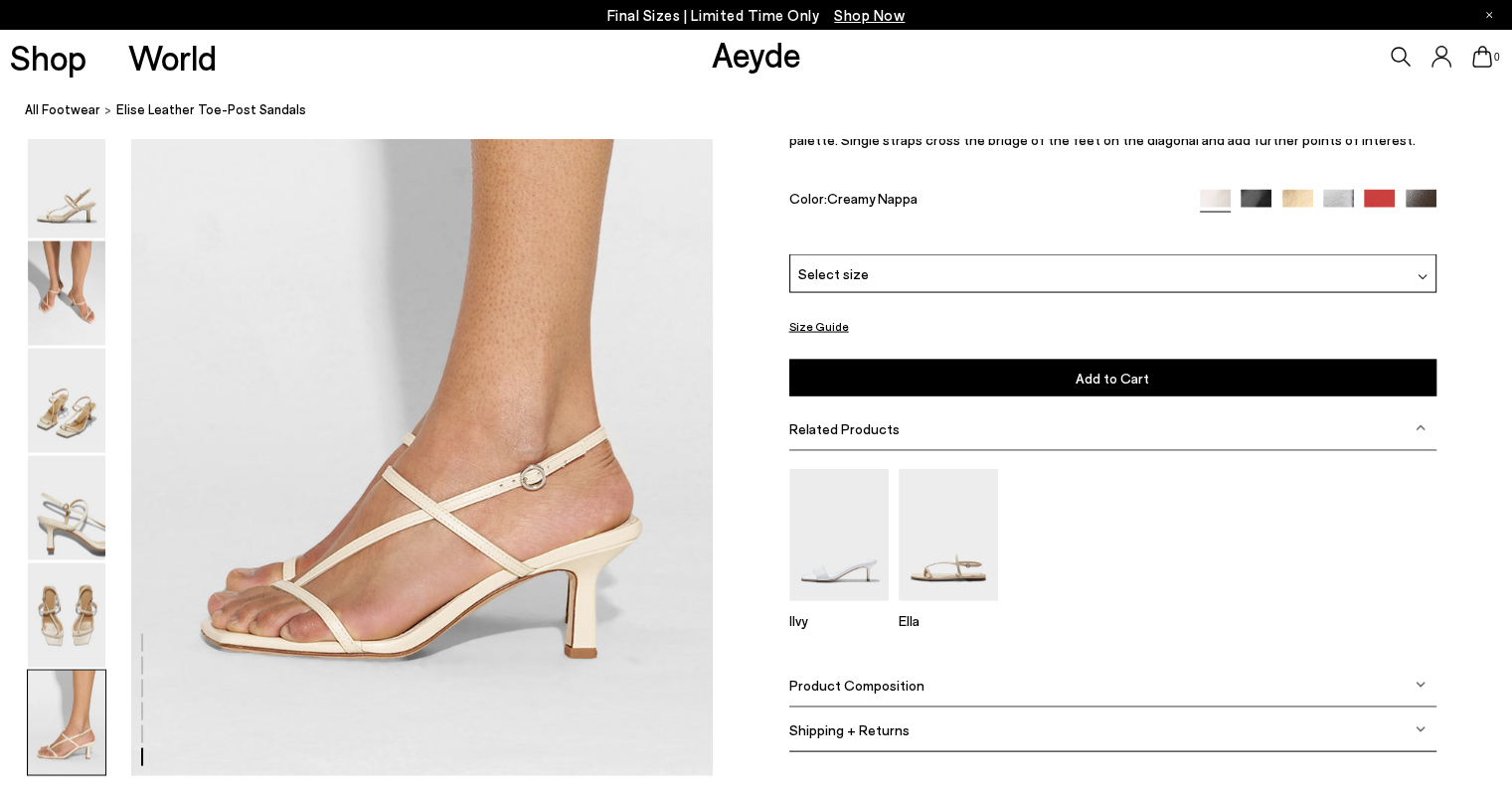 click on "Size Guide
Shoes
Belt
Our shoes come in European sizing. The easiest way to measure your foot is to stand on a sheet of paper, border your foot with a pen and measure the length between your heel and your longest toe. Please reference our size guide below:
EU
UK US ** **" at bounding box center (1112, 410) 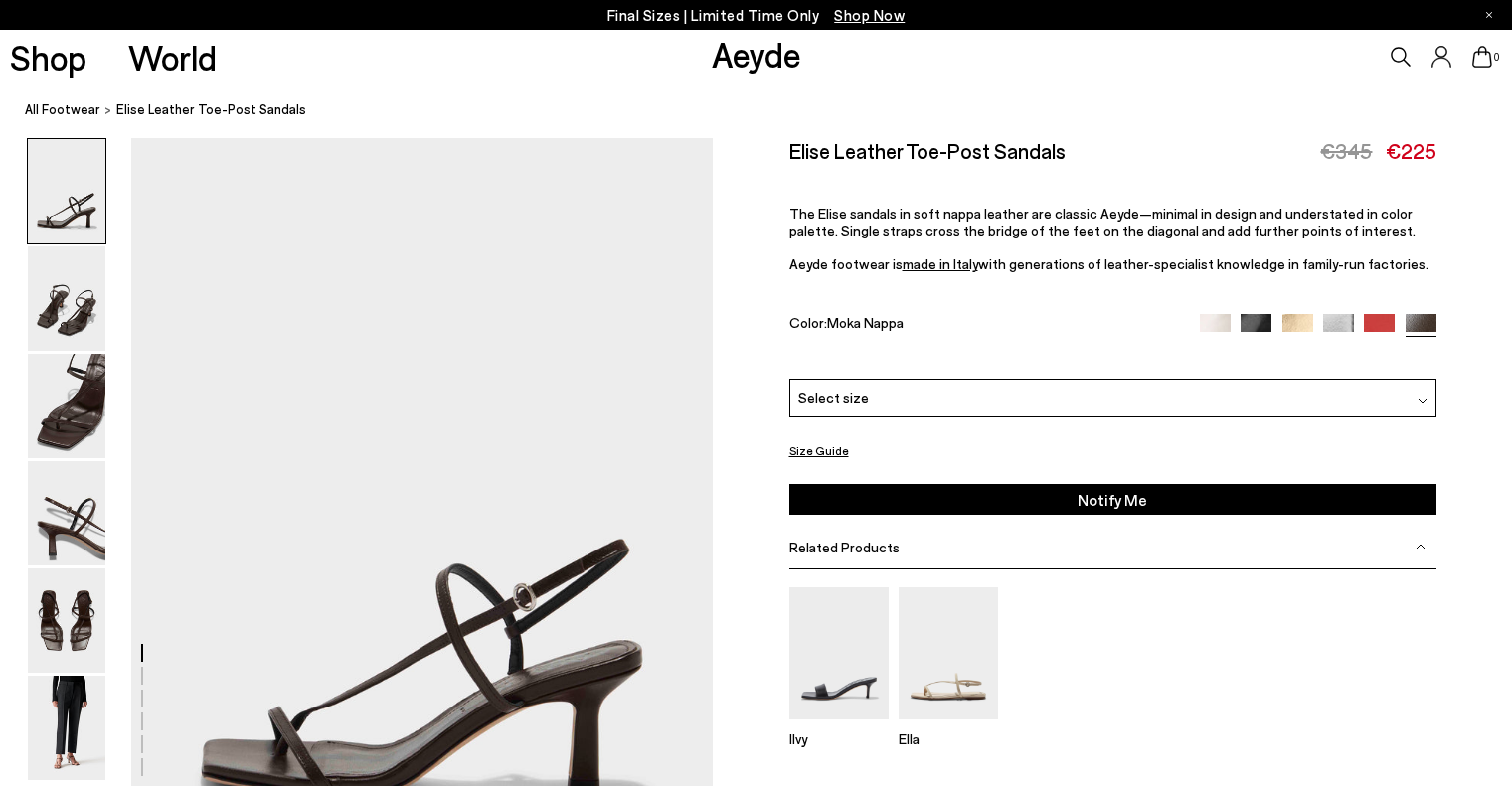 scroll, scrollTop: 0, scrollLeft: 0, axis: both 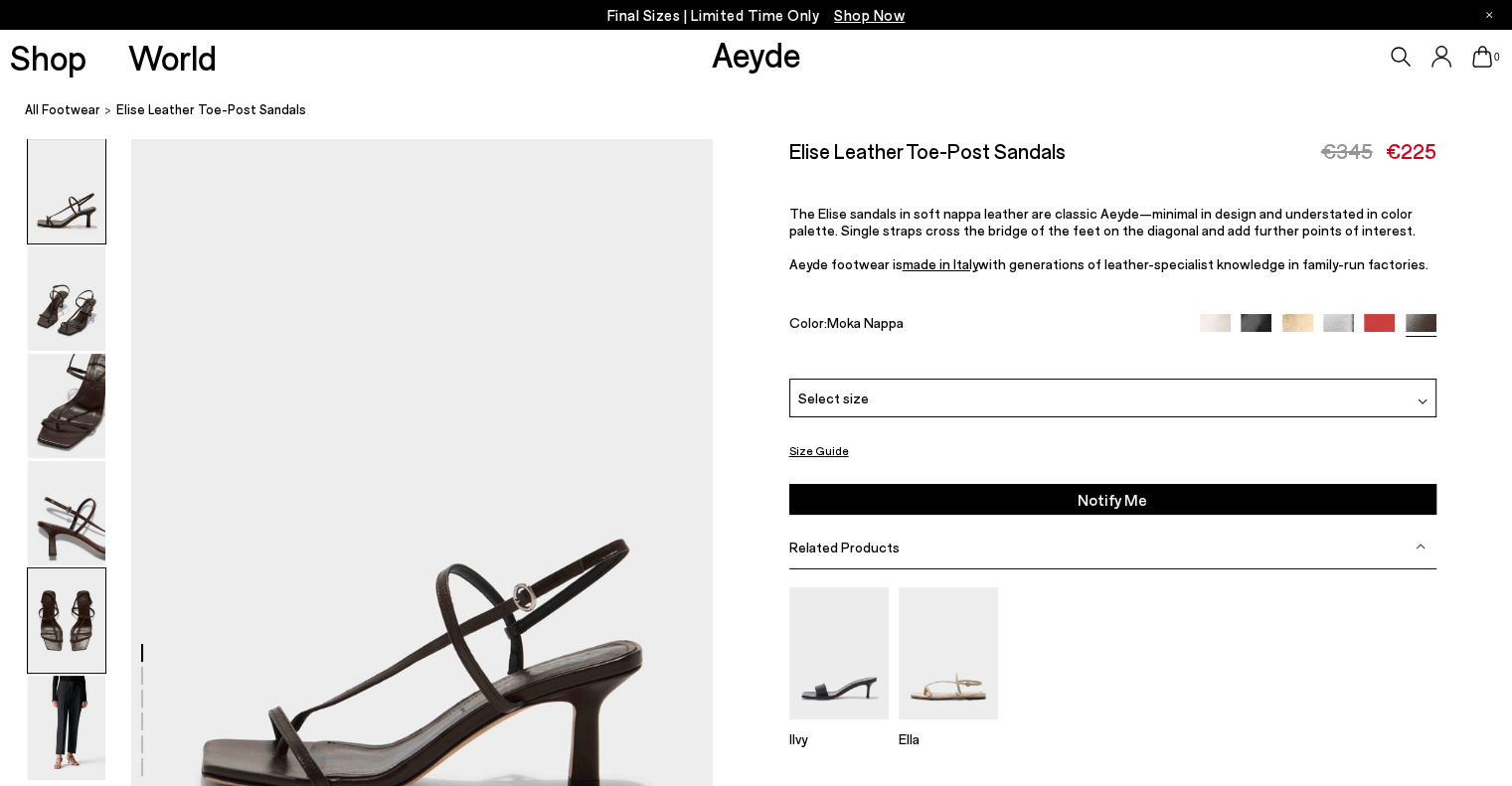click at bounding box center [67, 620] 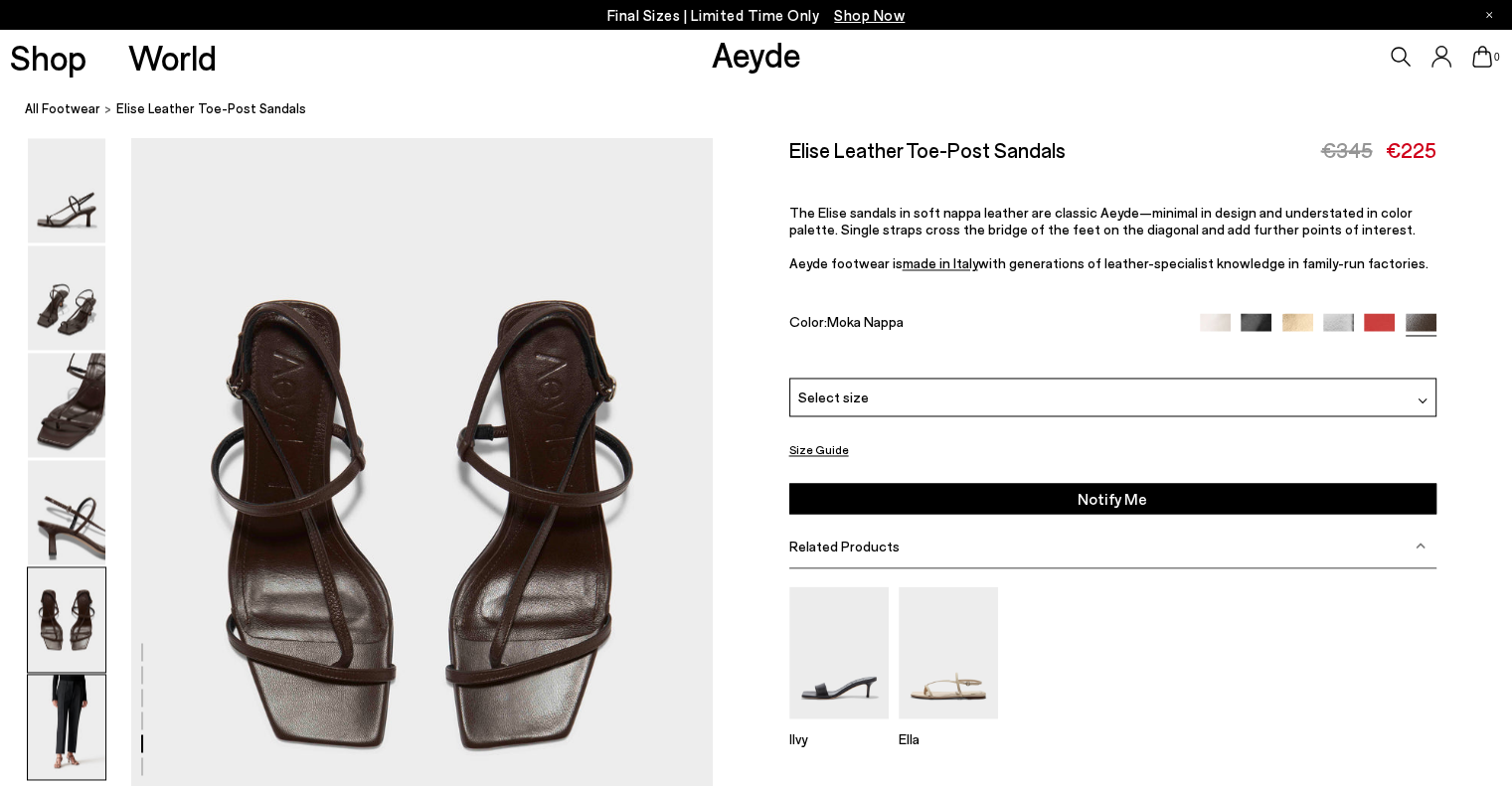 click at bounding box center (67, 727) 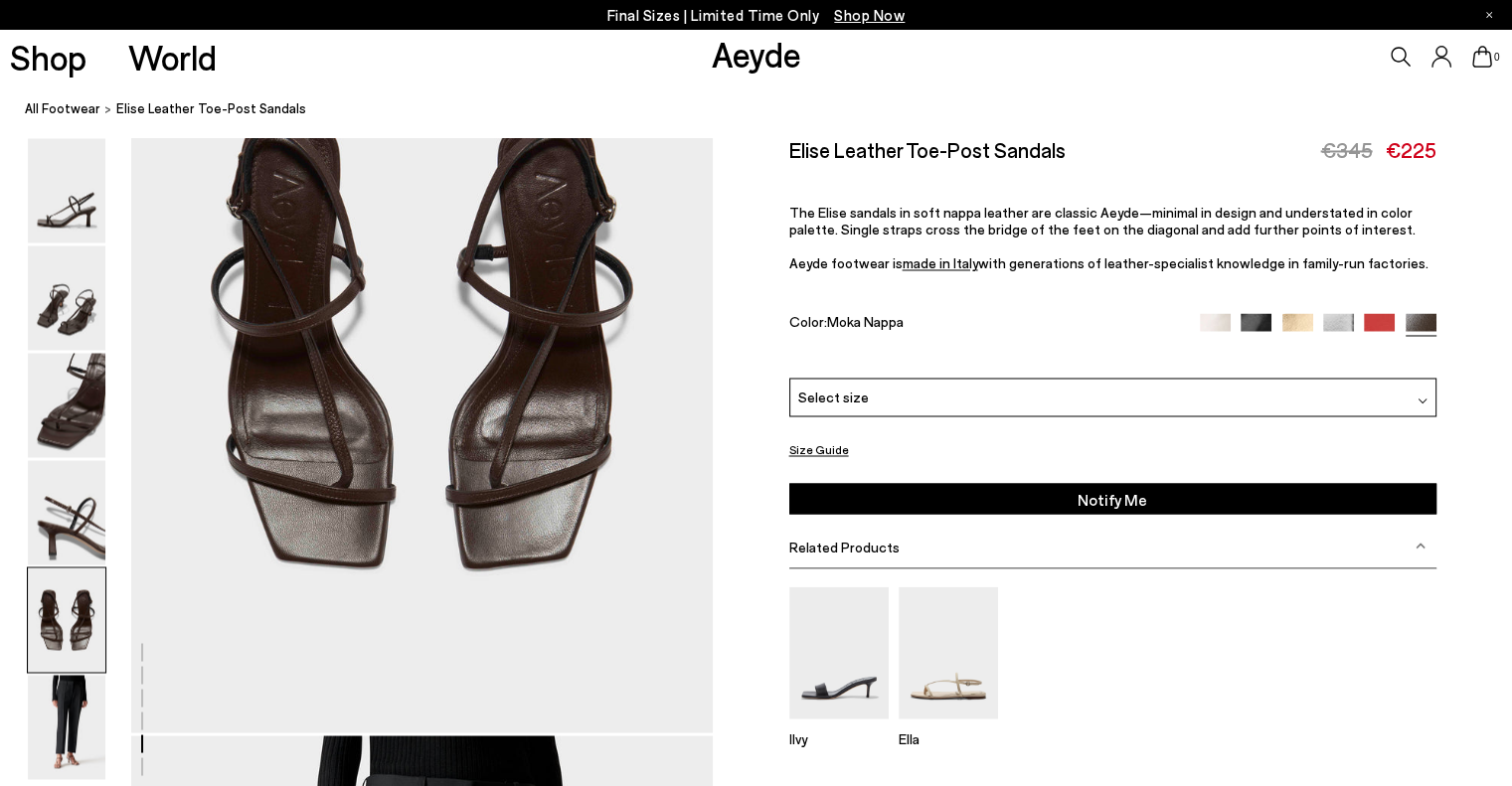 scroll, scrollTop: 3136, scrollLeft: 0, axis: vertical 